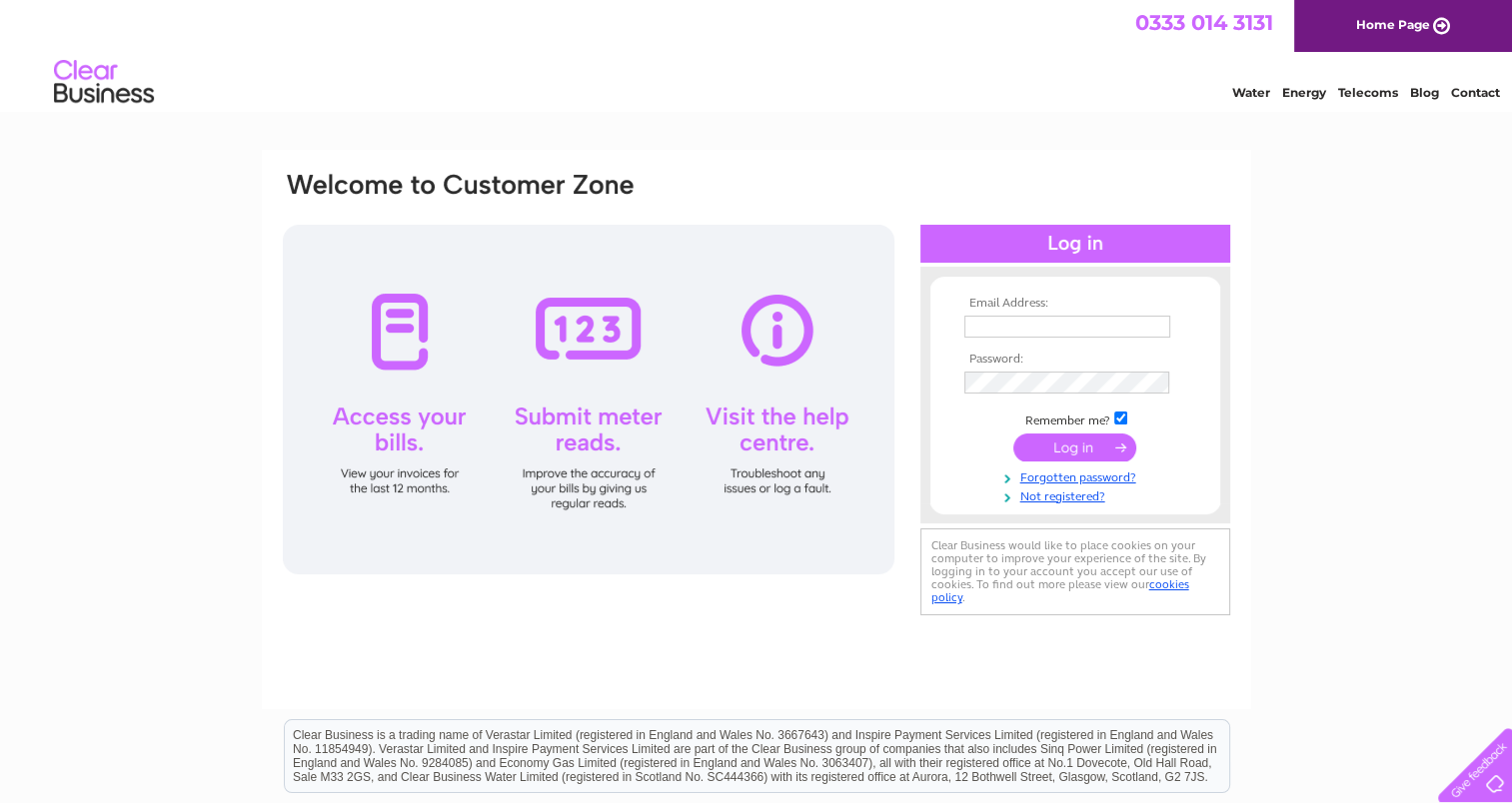 scroll, scrollTop: 0, scrollLeft: 0, axis: both 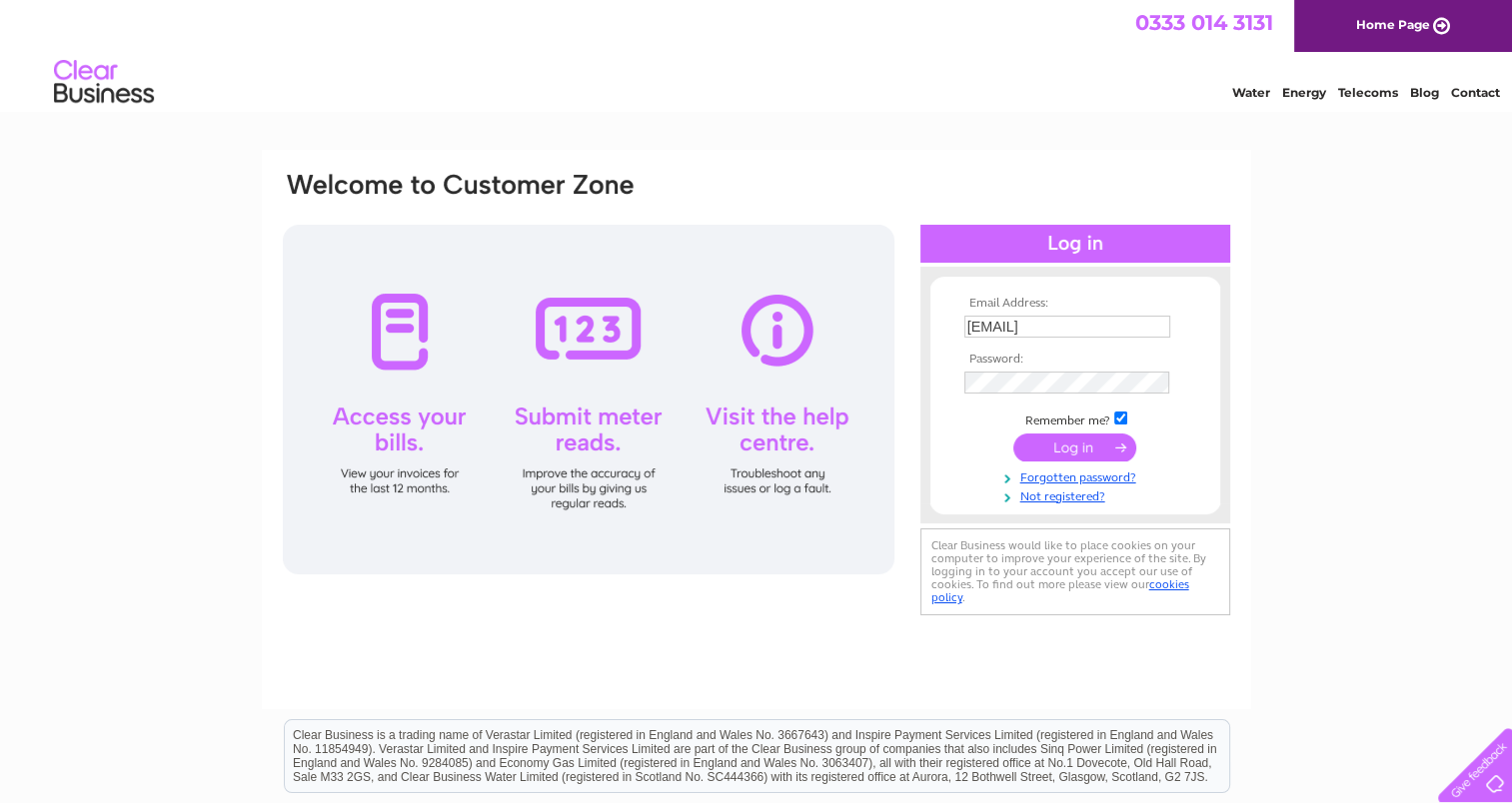 click at bounding box center [1074, 447] 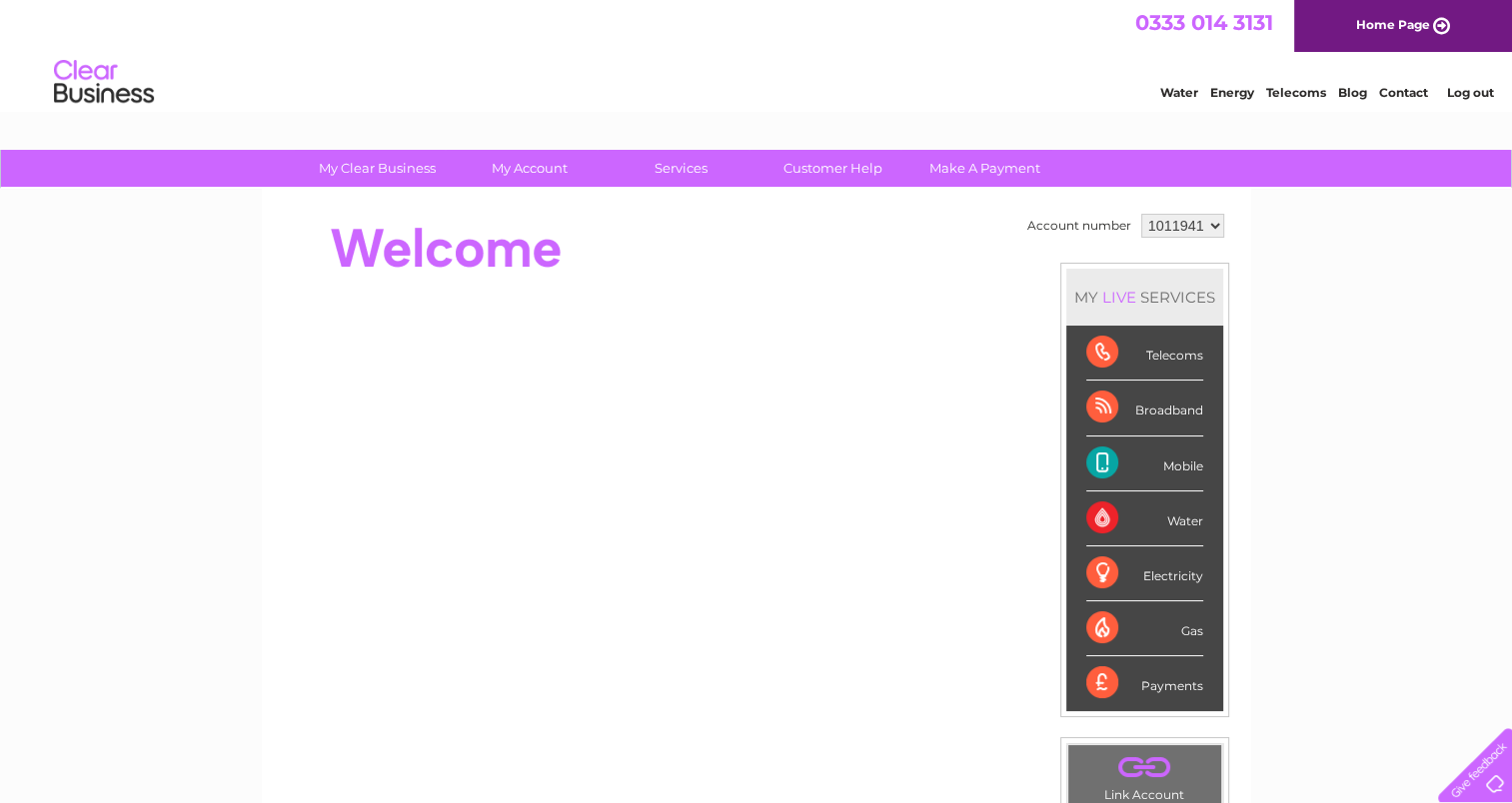 scroll, scrollTop: 0, scrollLeft: 0, axis: both 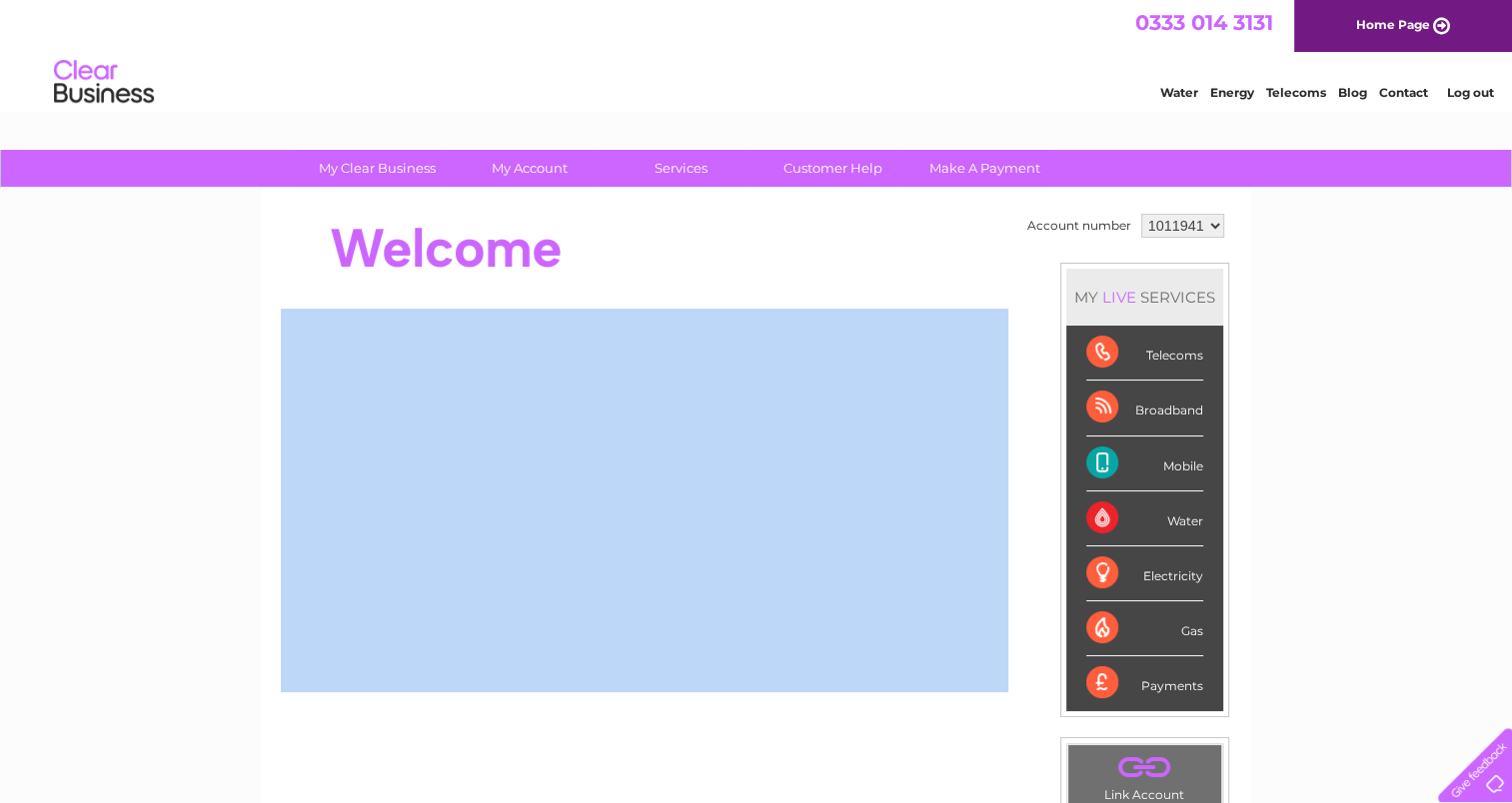 drag, startPoint x: 0, startPoint y: 0, endPoint x: 785, endPoint y: 288, distance: 836.1633 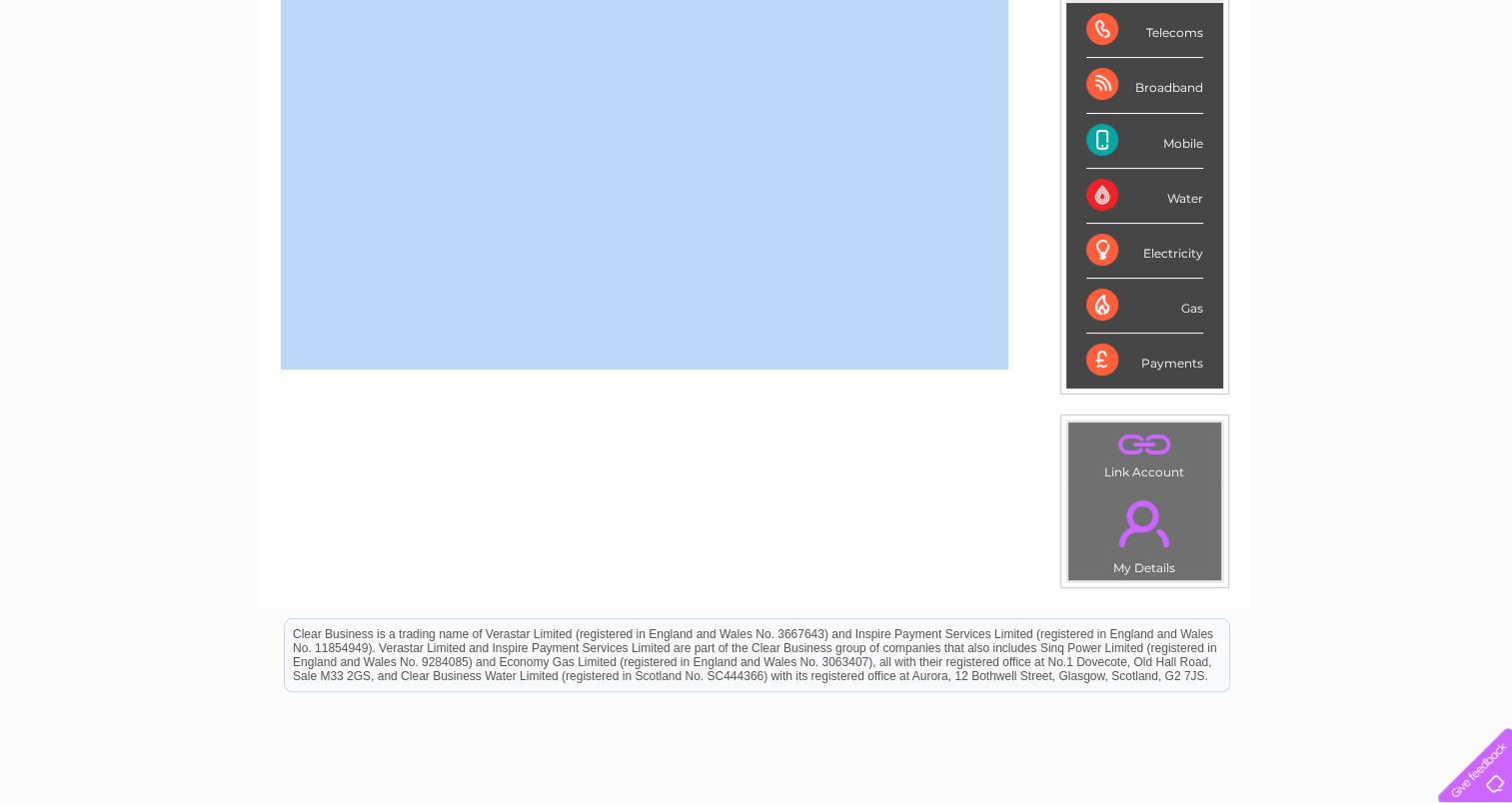scroll, scrollTop: 0, scrollLeft: 0, axis: both 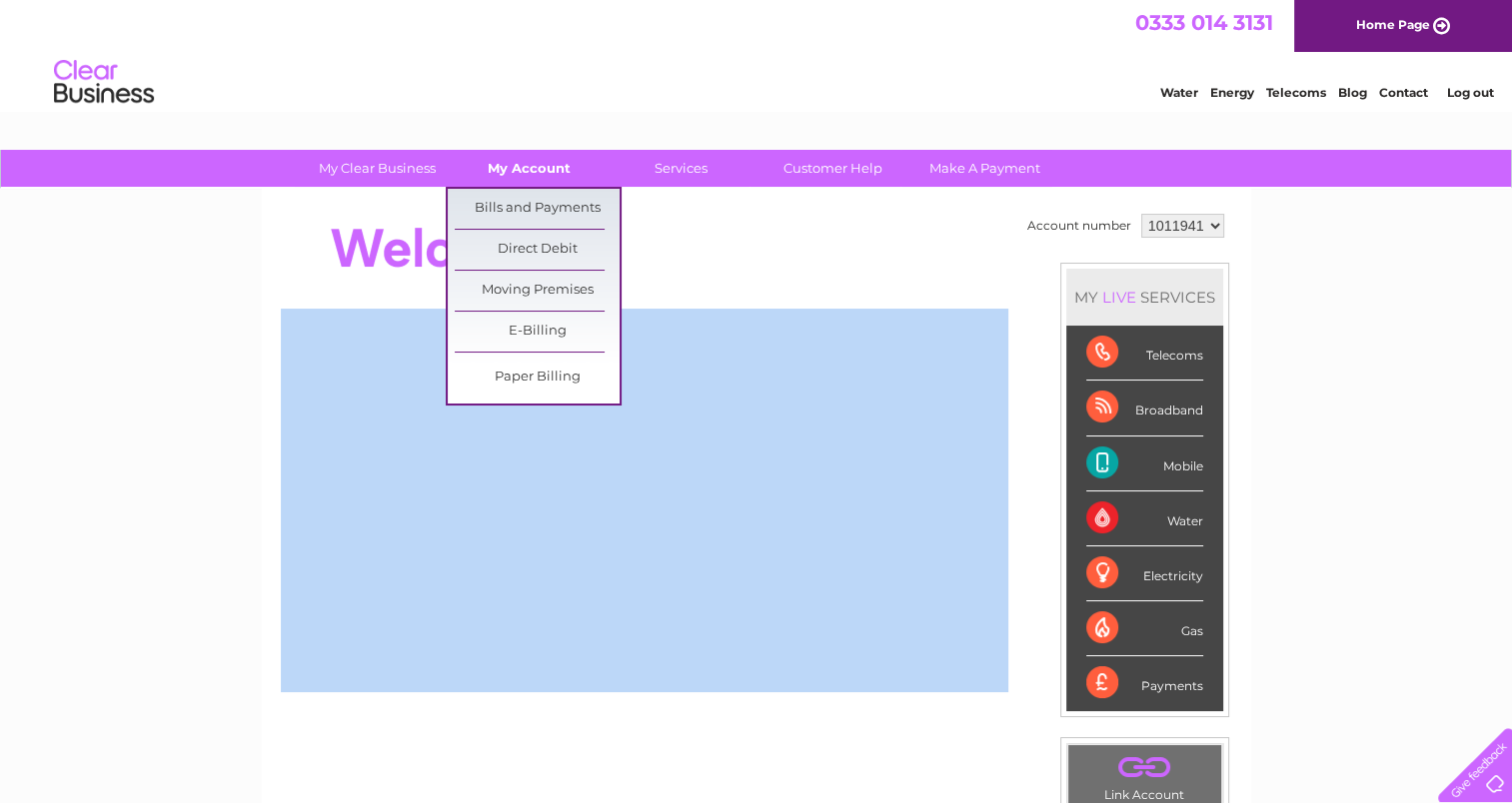 click on "My Account" at bounding box center [529, 168] 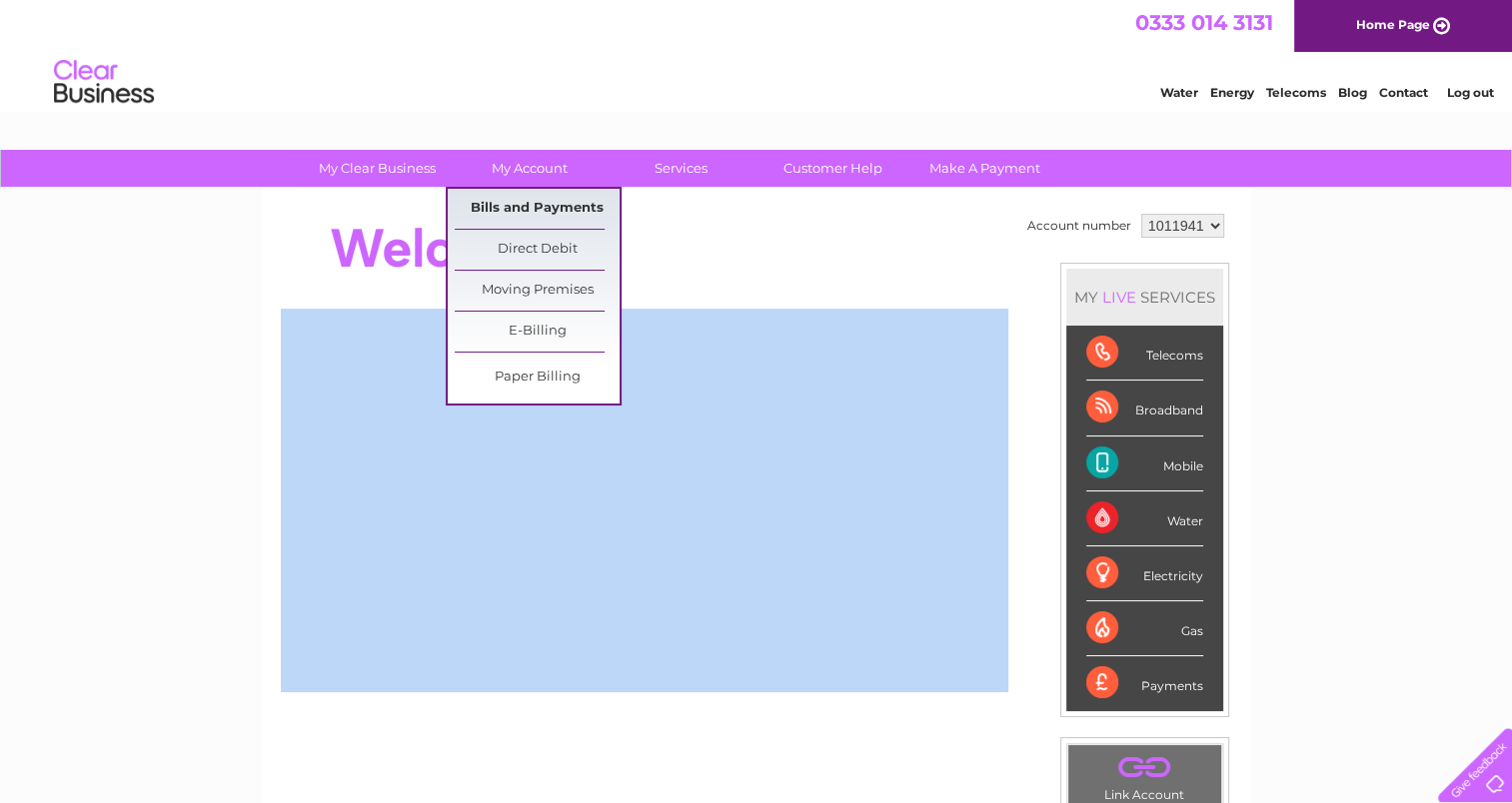 click on "Bills and Payments" at bounding box center (537, 209) 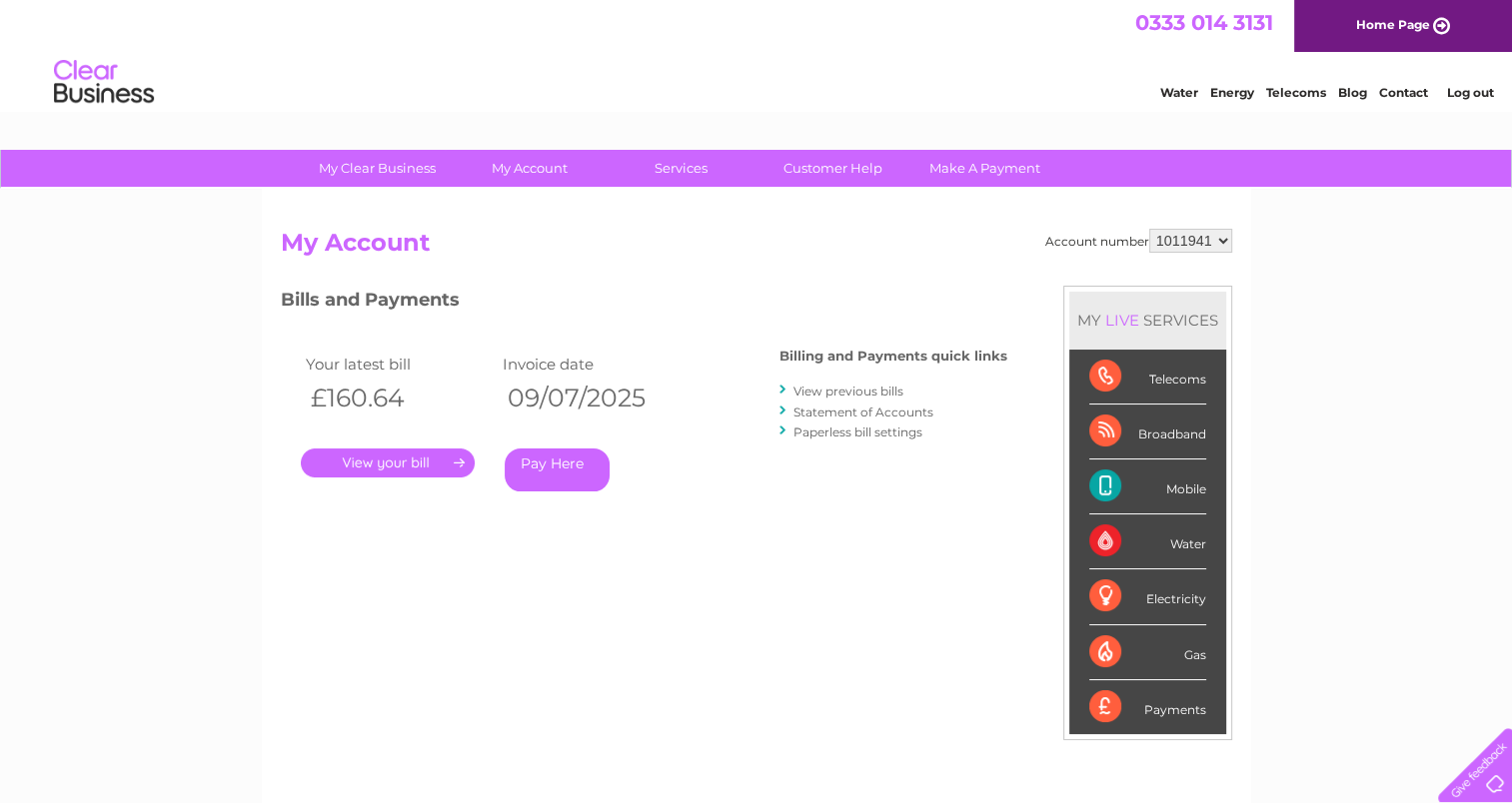 scroll, scrollTop: 0, scrollLeft: 0, axis: both 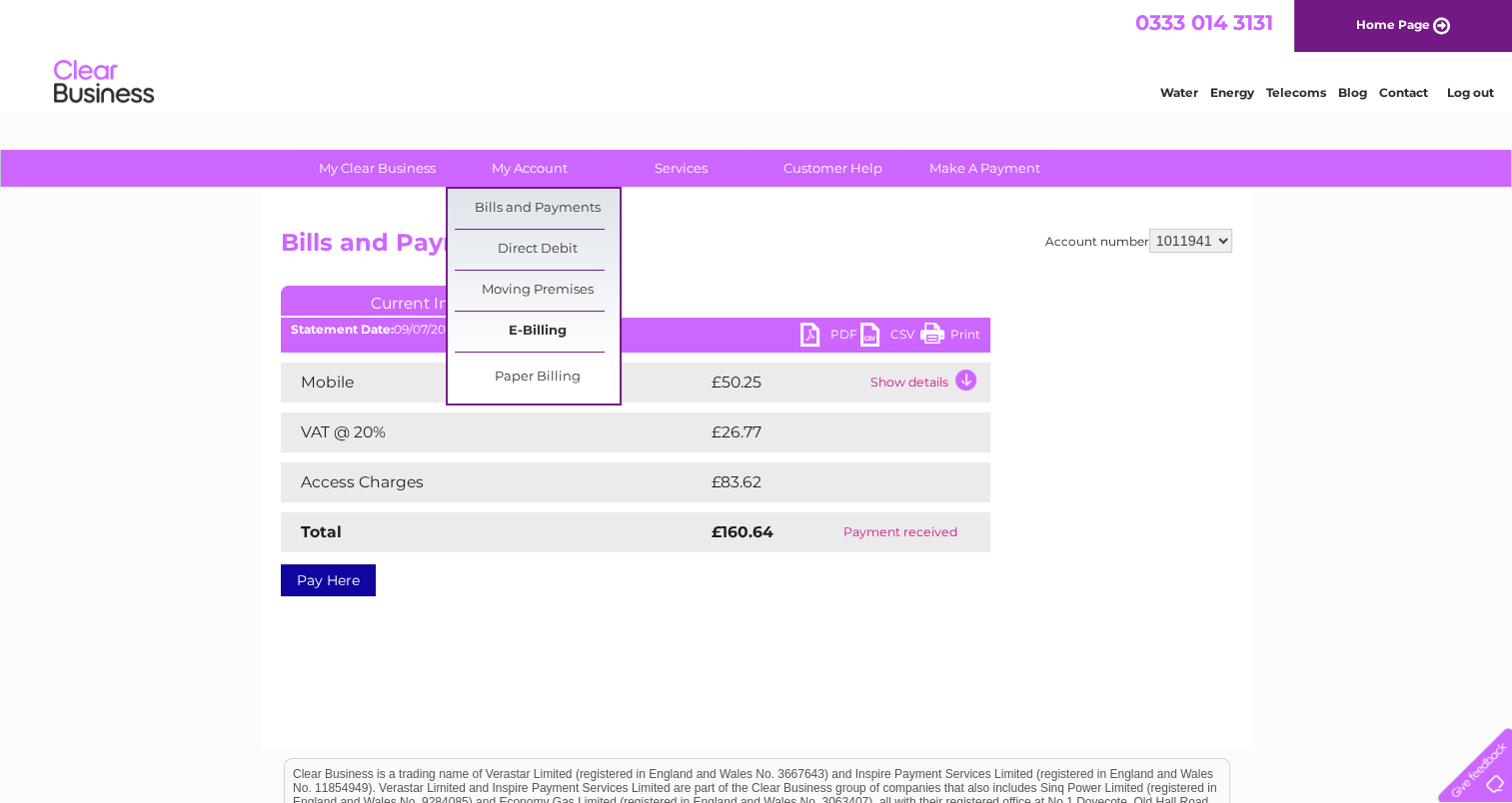 click on "E-Billing" at bounding box center (537, 332) 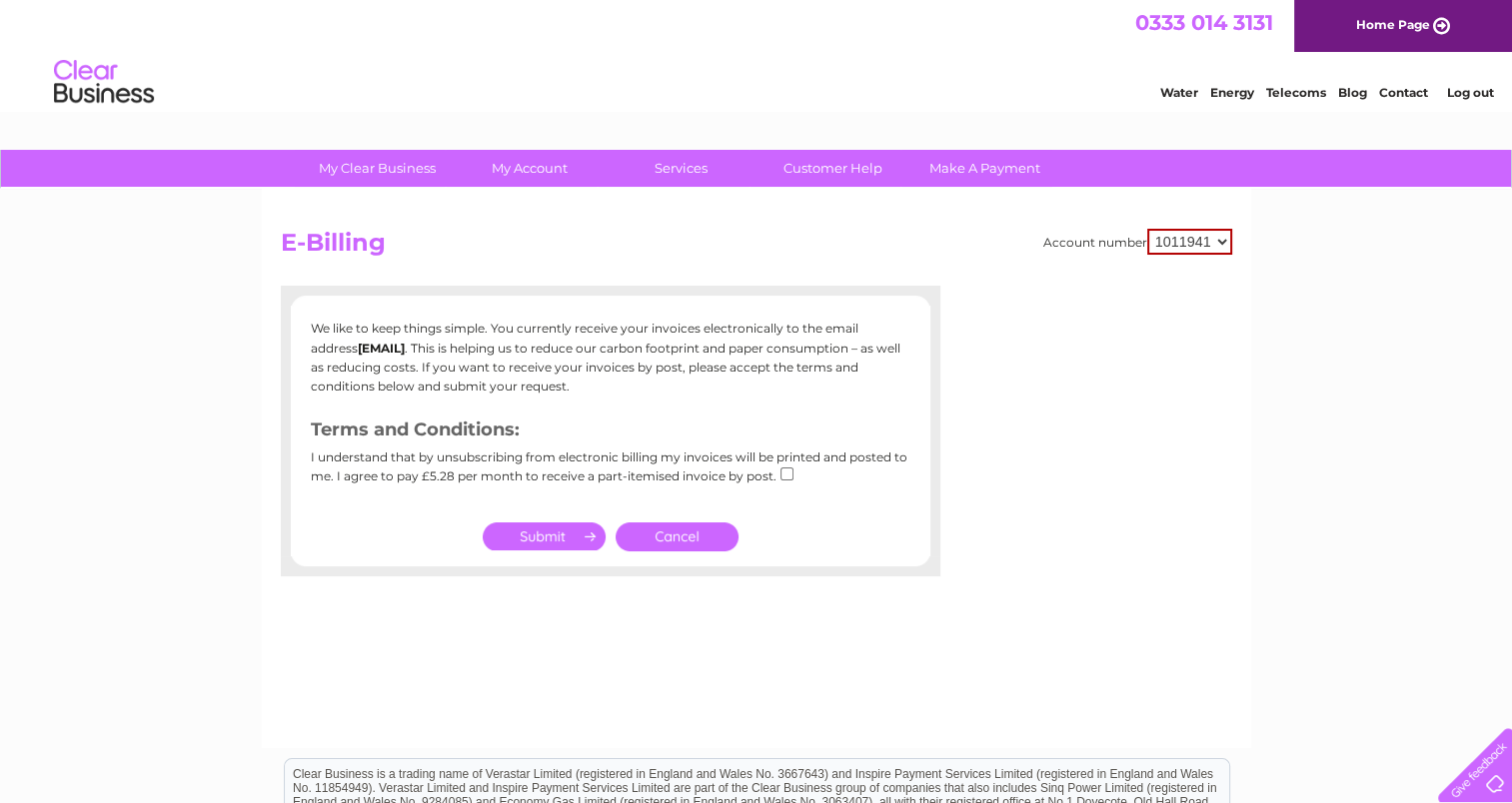 scroll, scrollTop: 0, scrollLeft: 0, axis: both 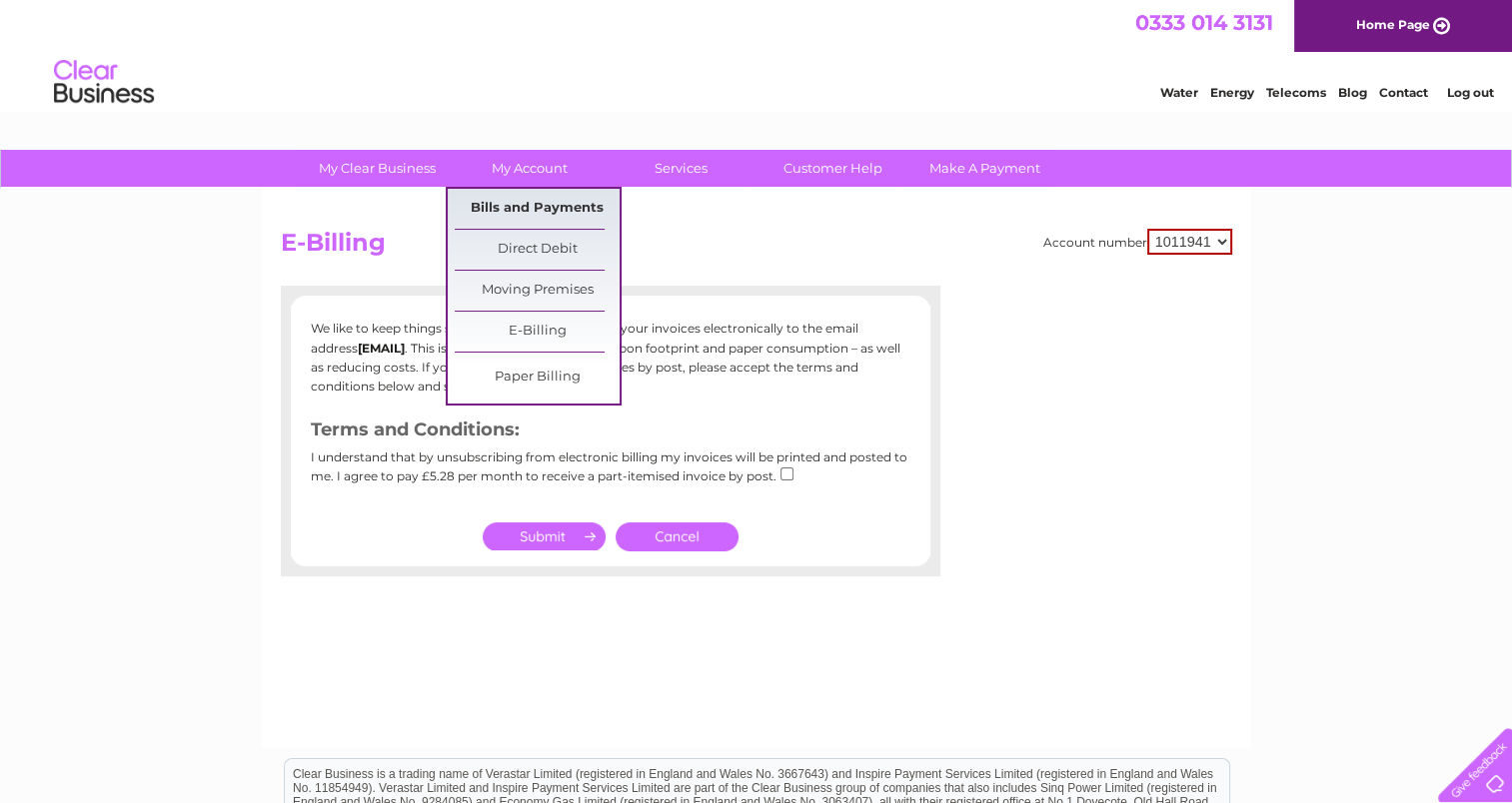 click on "Bills and Payments" at bounding box center [537, 209] 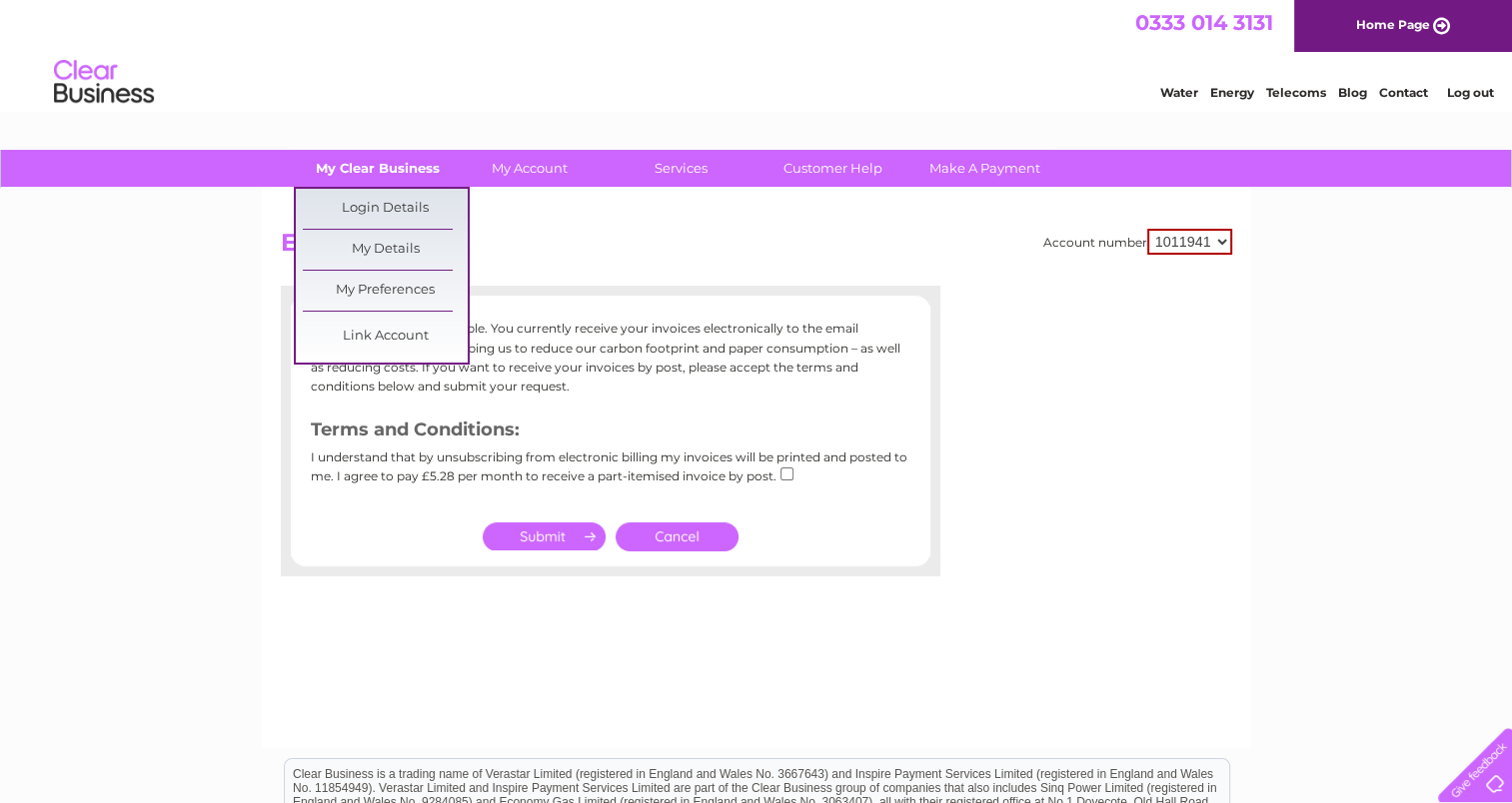 click on "My Clear Business" at bounding box center [377, 168] 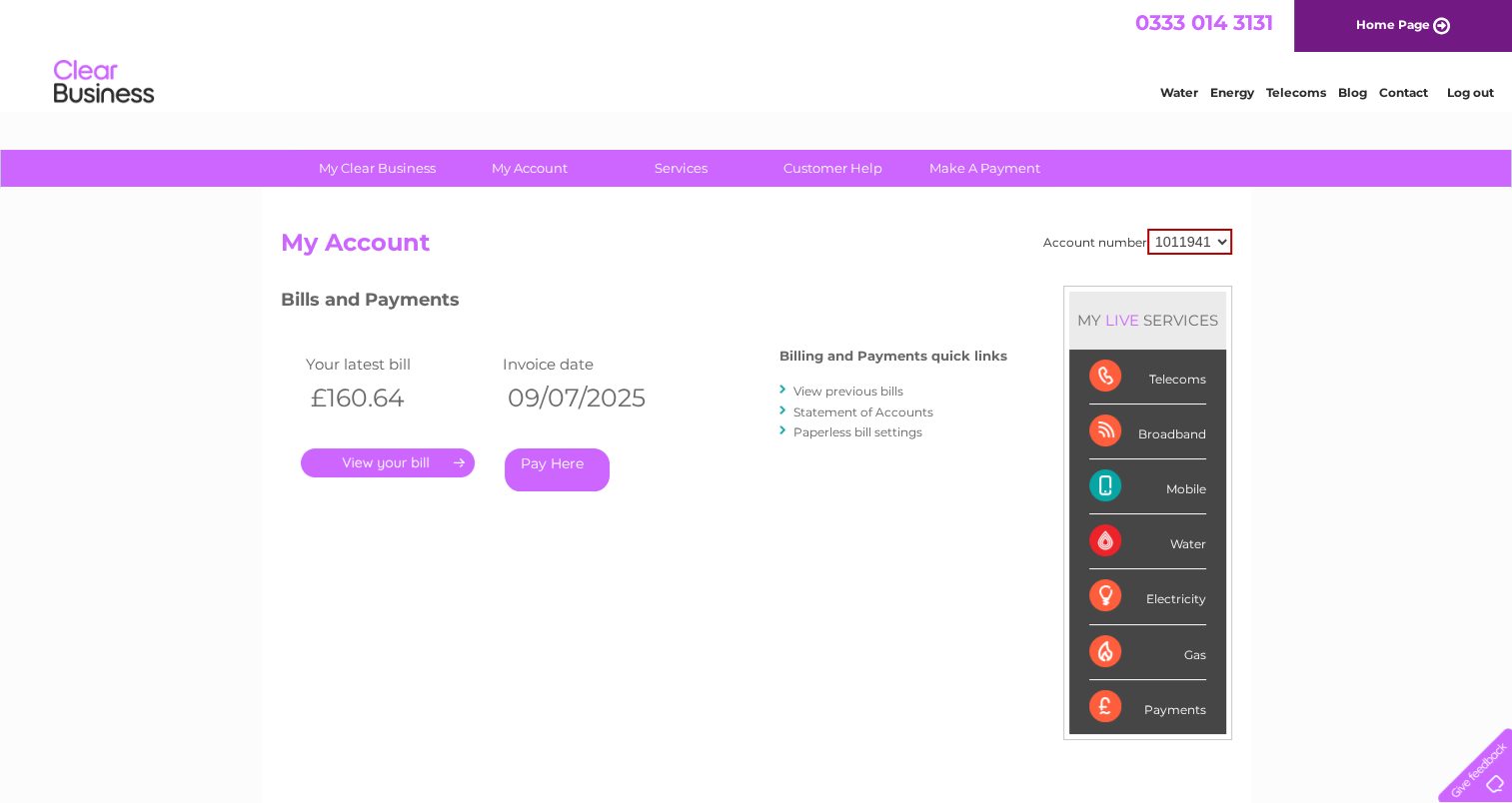 scroll, scrollTop: 0, scrollLeft: 0, axis: both 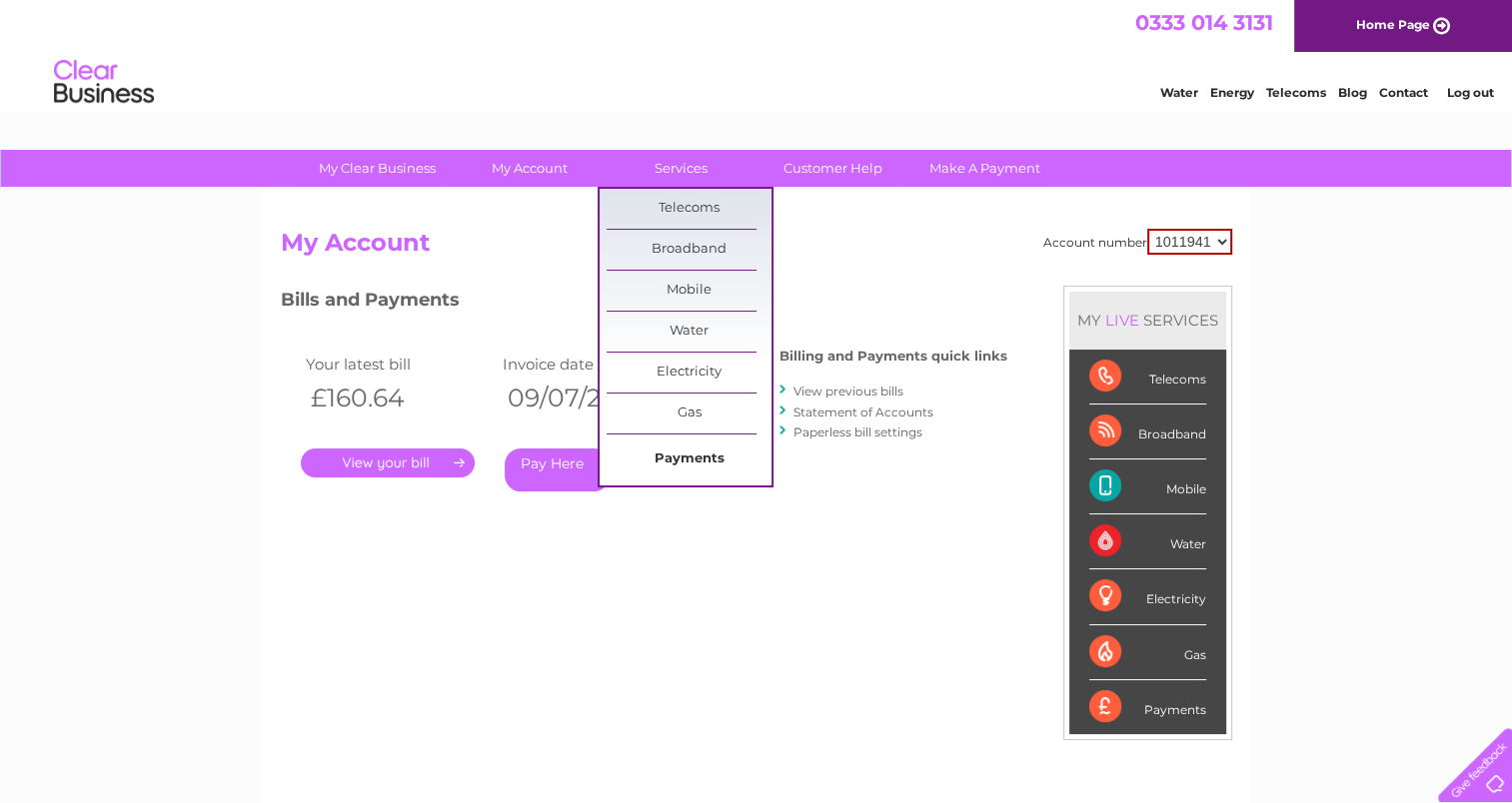 click on "Payments" at bounding box center [689, 459] 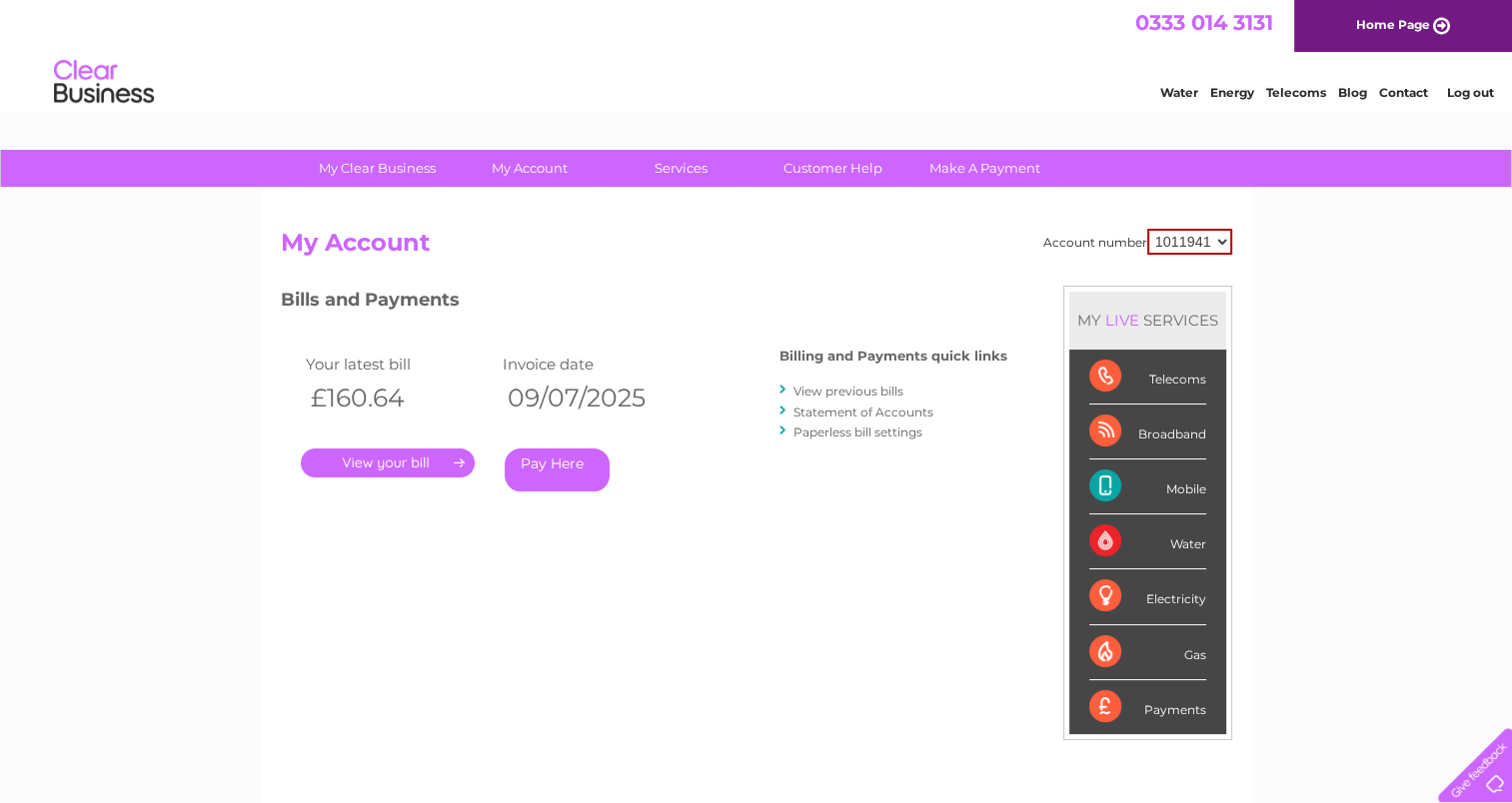 scroll, scrollTop: 0, scrollLeft: 0, axis: both 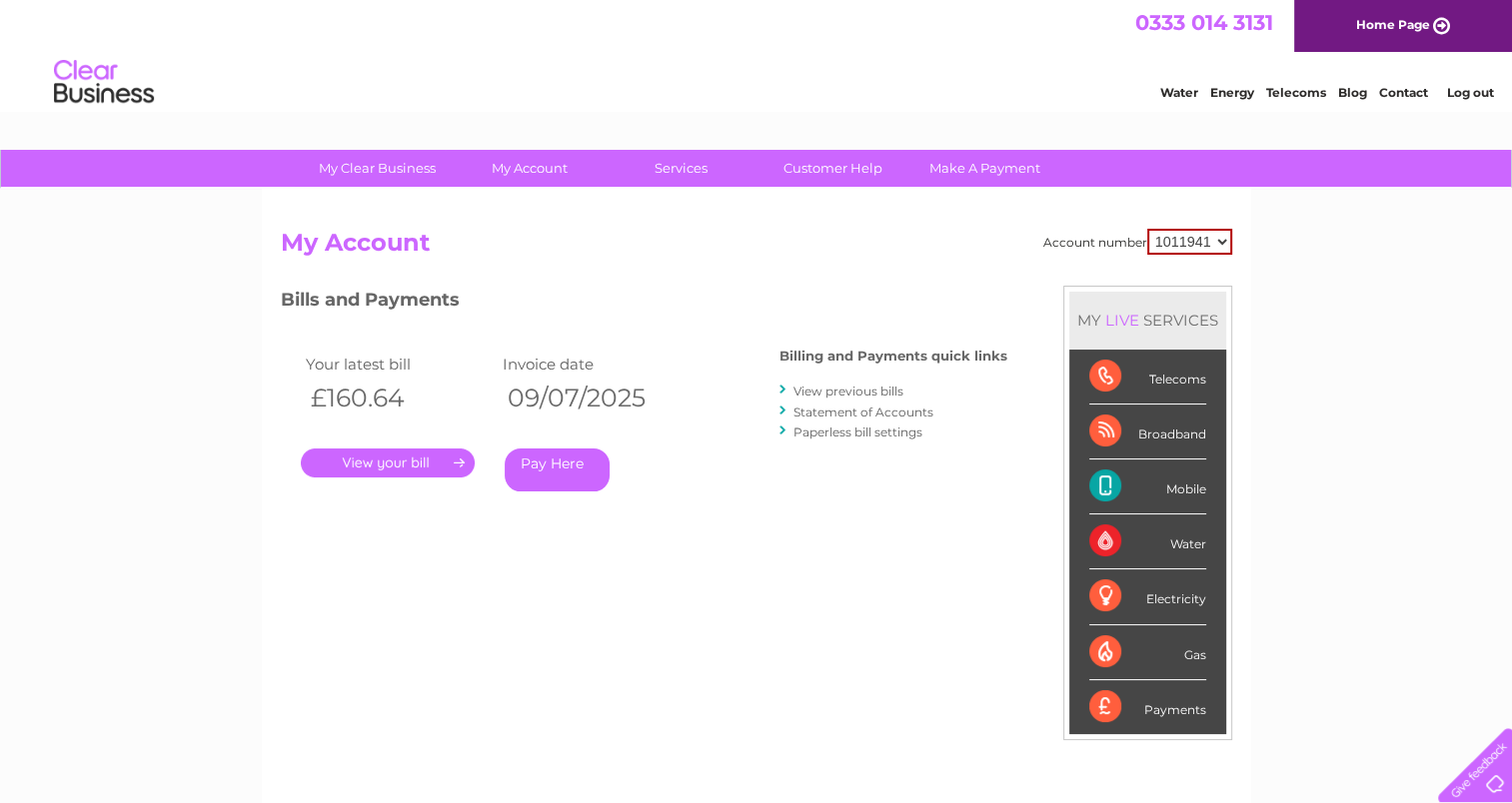 click on "Statement of Accounts" at bounding box center [863, 411] 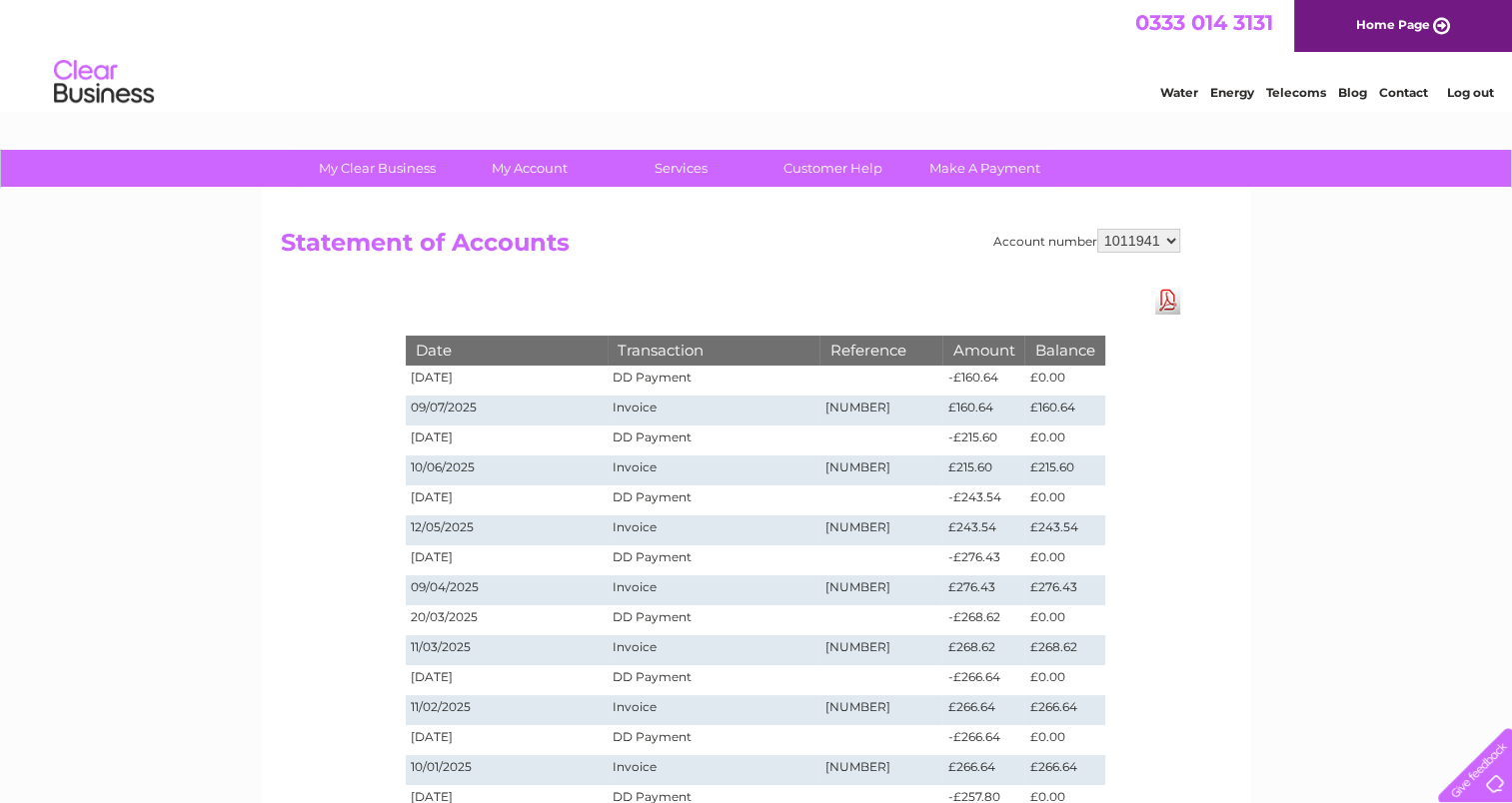 scroll, scrollTop: 0, scrollLeft: 0, axis: both 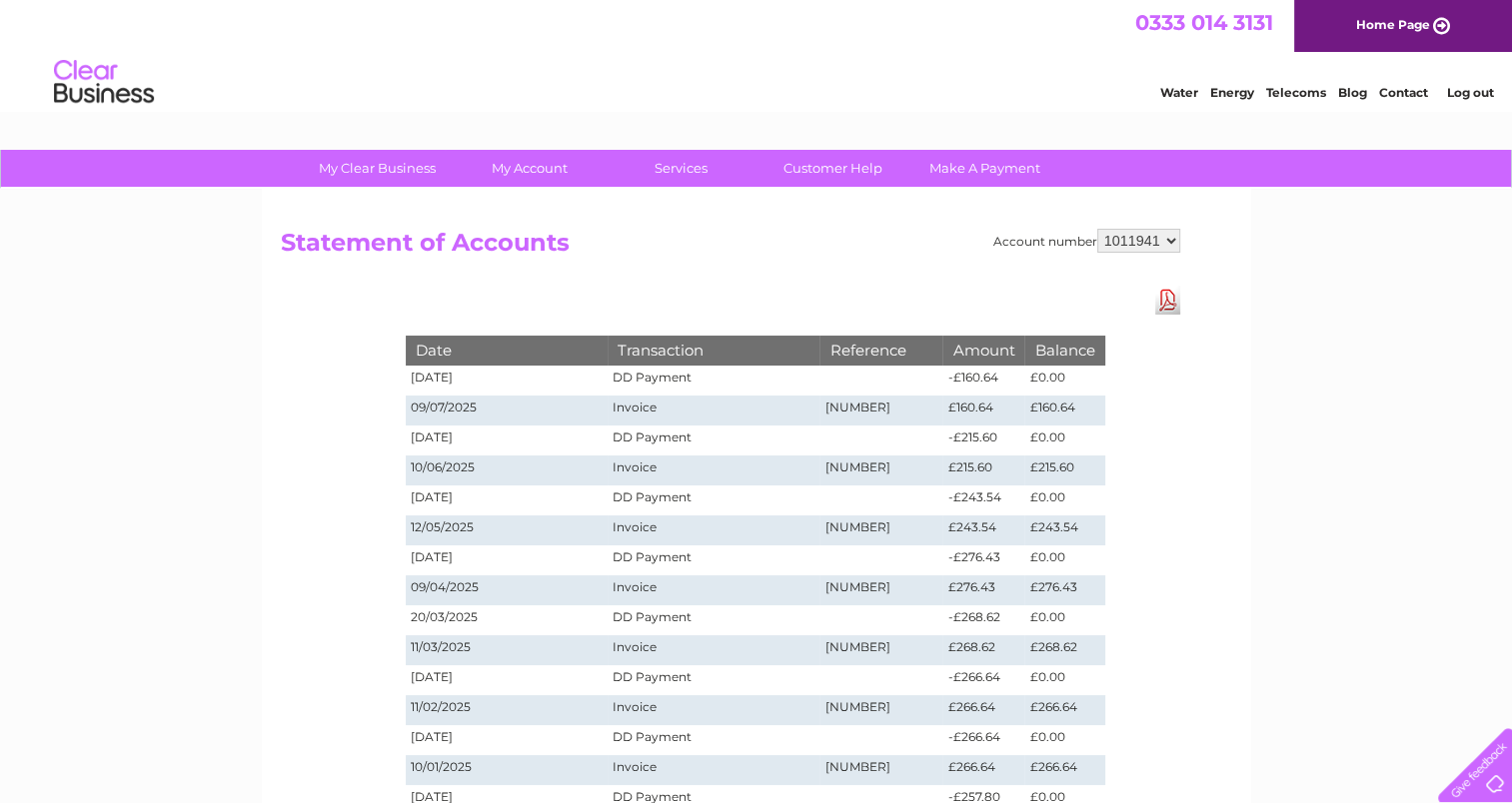 click on "Contact" at bounding box center [1403, 92] 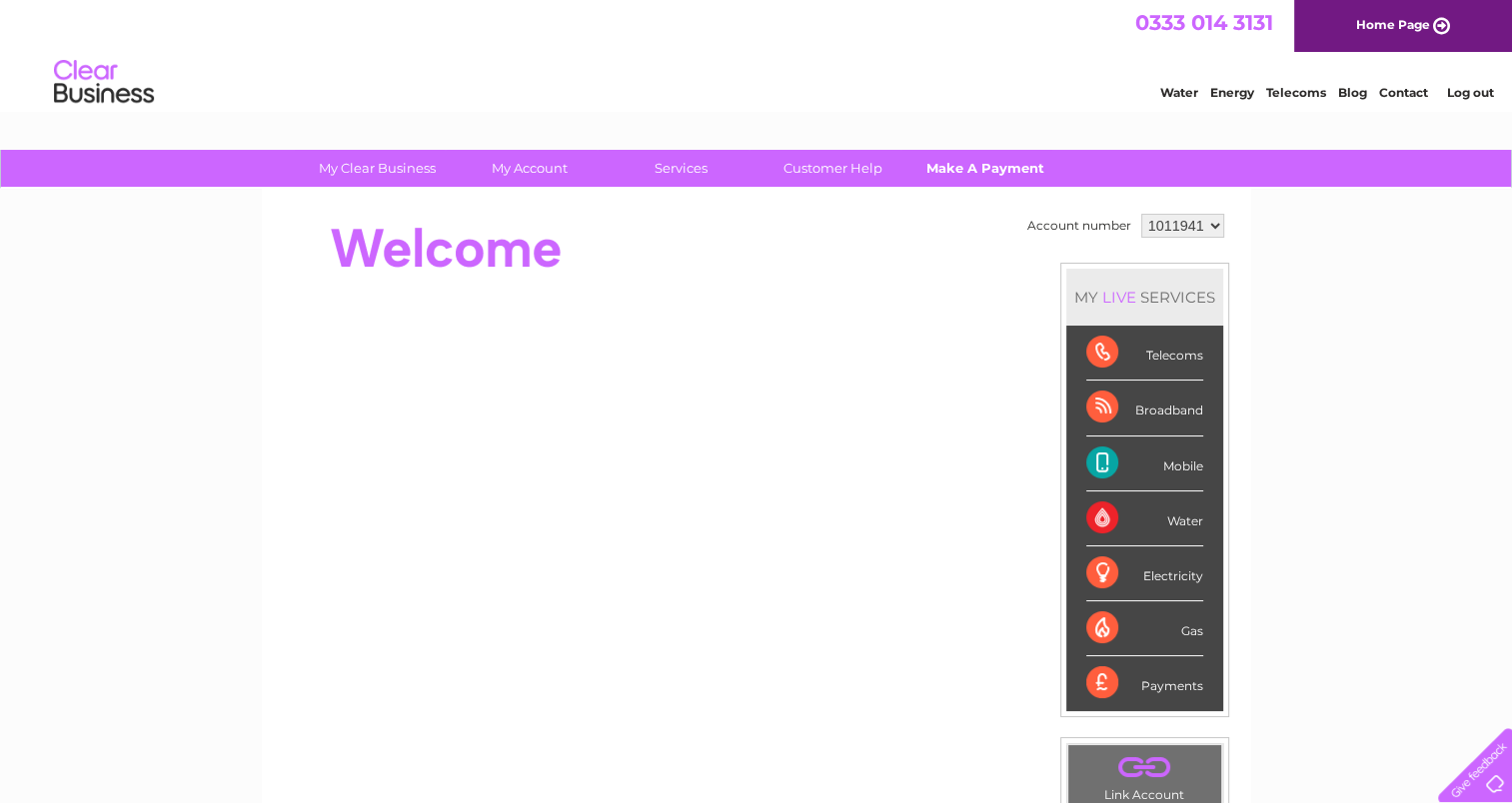 scroll, scrollTop: 0, scrollLeft: 0, axis: both 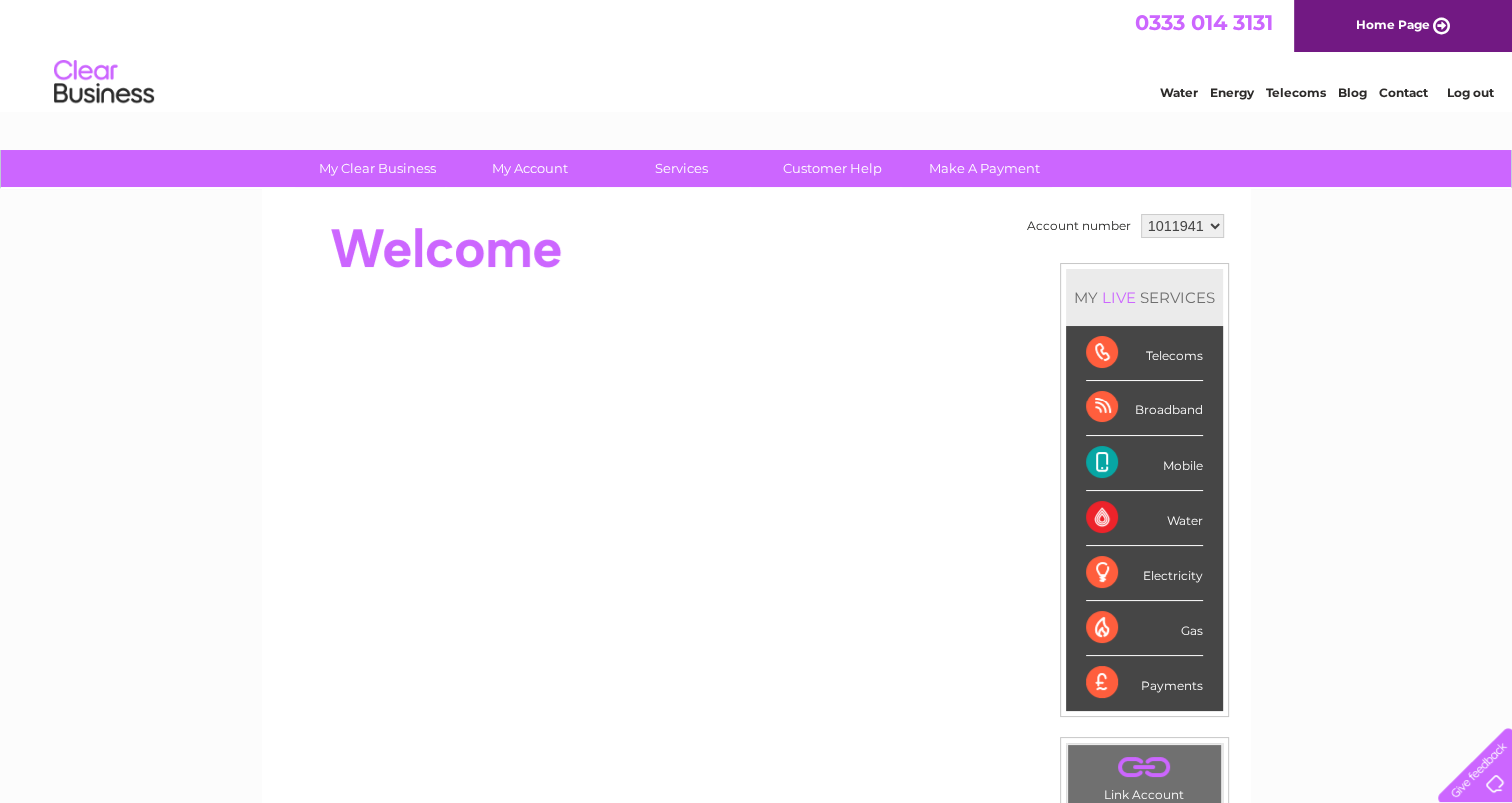 click on "Payments" at bounding box center (1144, 683) 